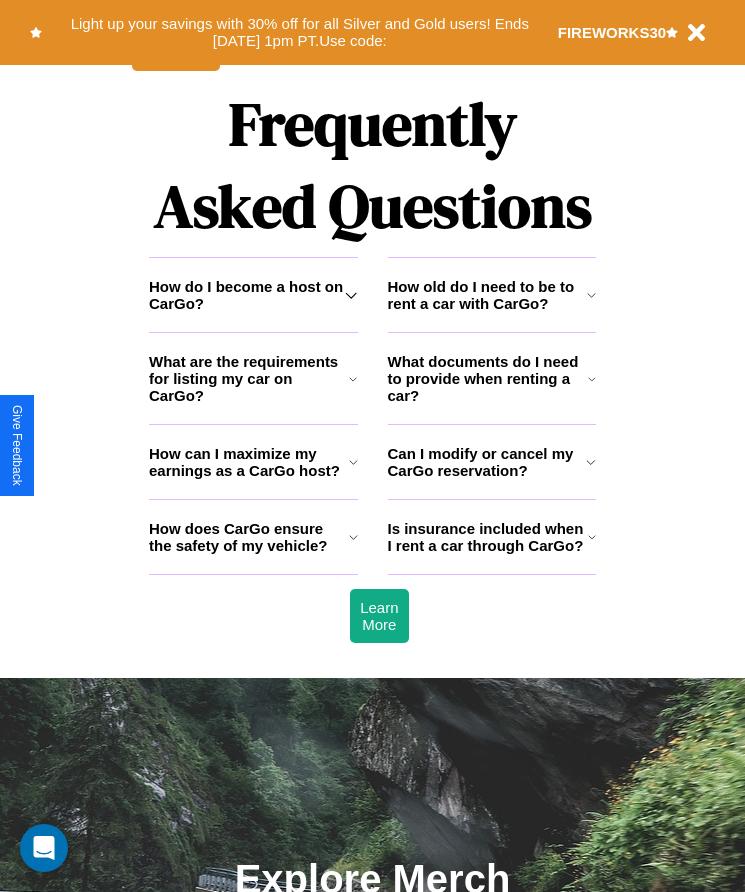 scroll, scrollTop: 2608, scrollLeft: 0, axis: vertical 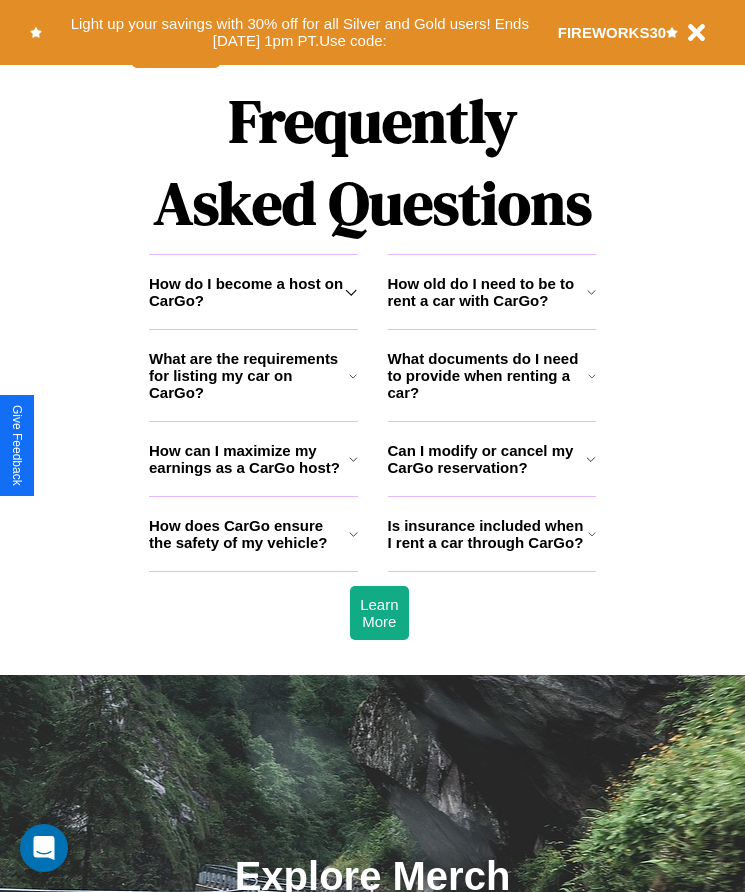 click 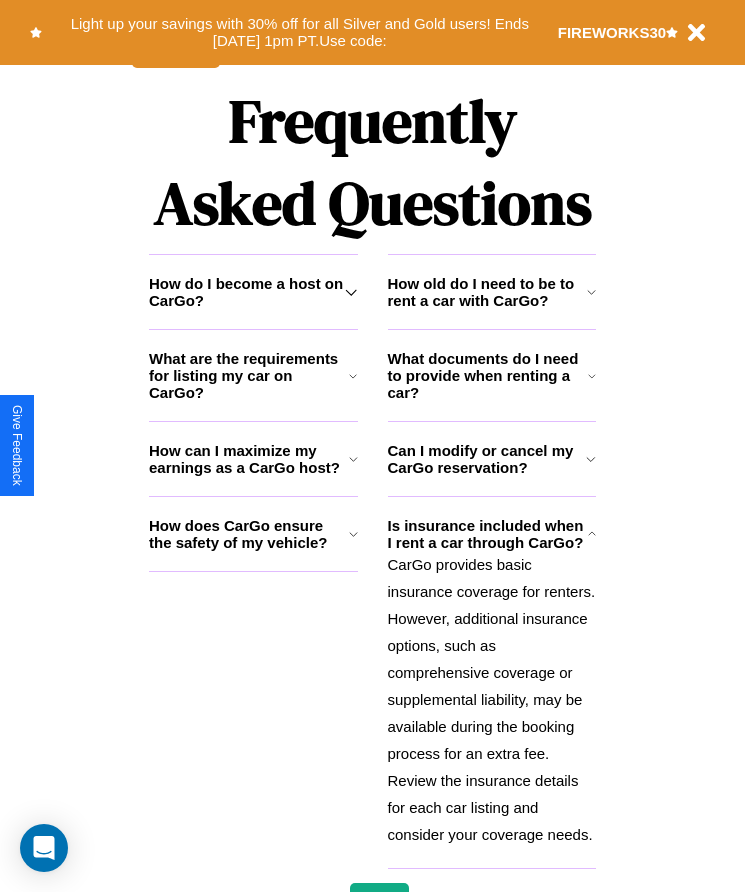 click 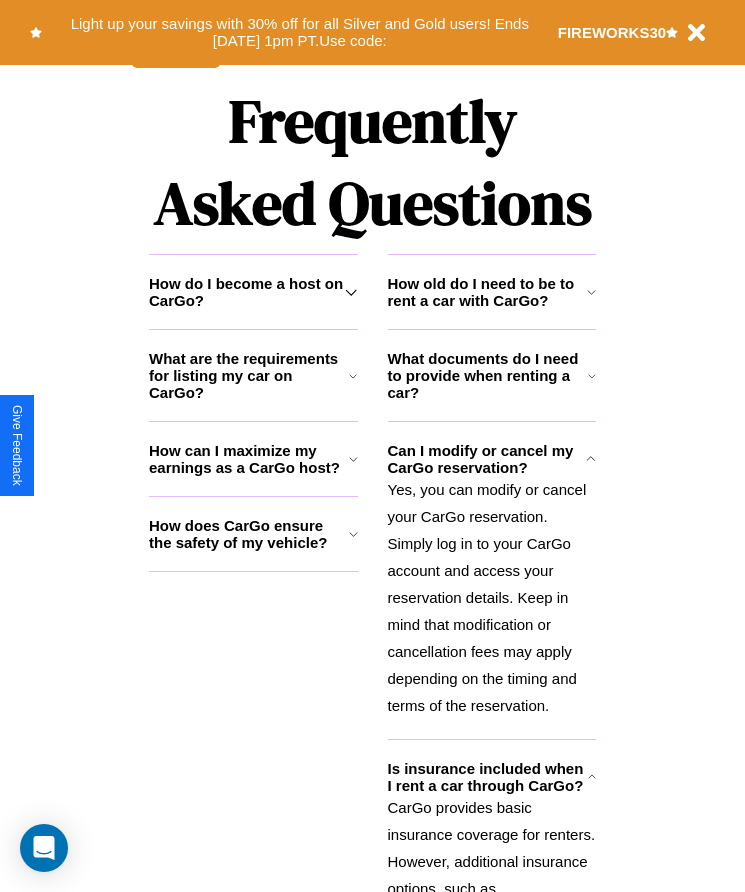 click on "How can I maximize my earnings as a CarGo host?" at bounding box center (249, 459) 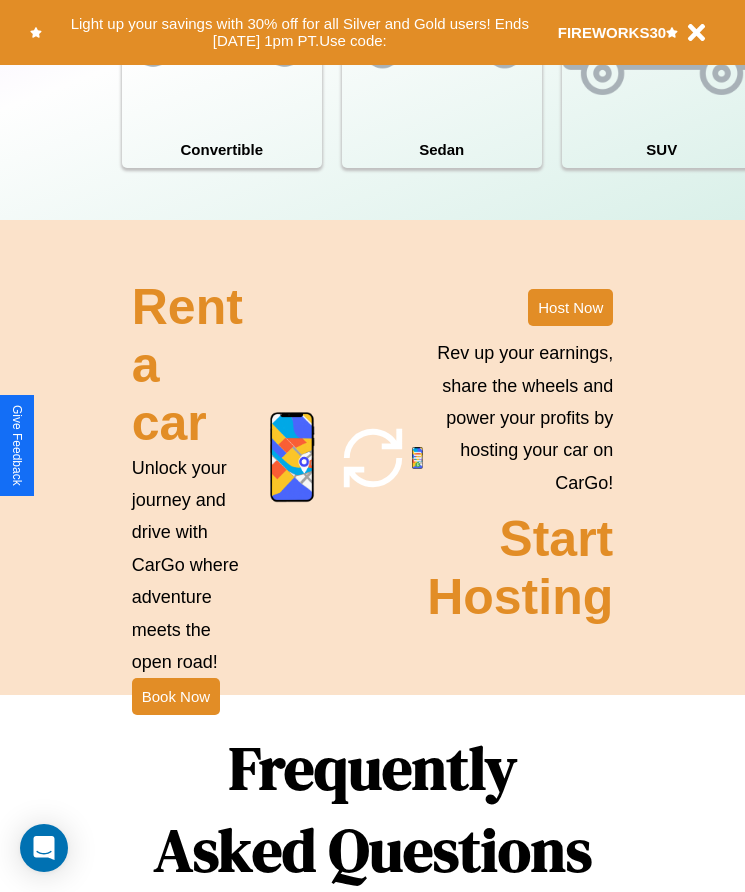 scroll, scrollTop: 1855, scrollLeft: 0, axis: vertical 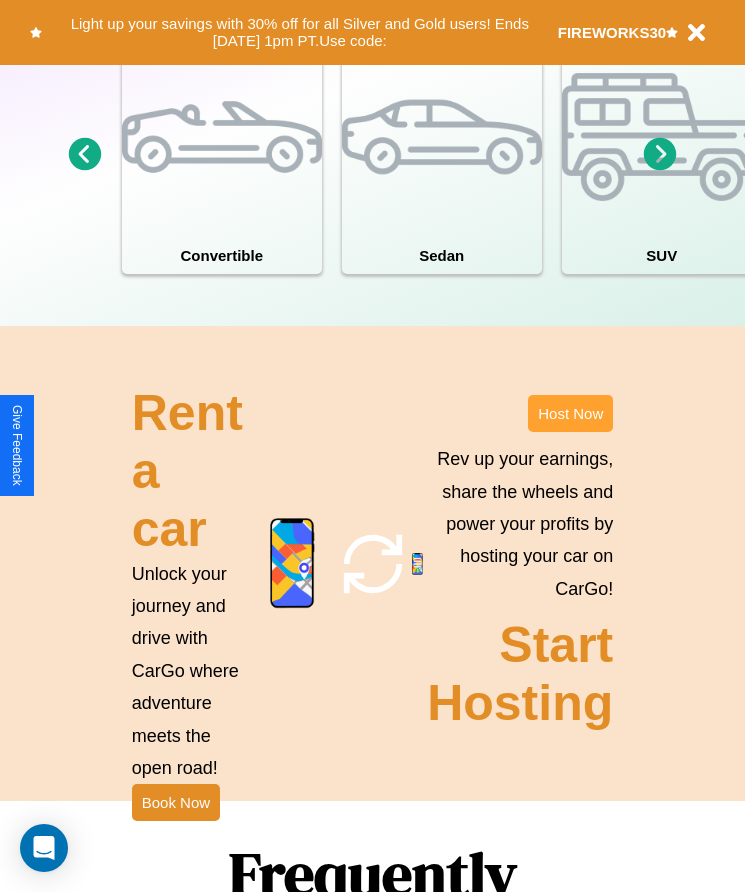 click on "Host Now" at bounding box center (570, 413) 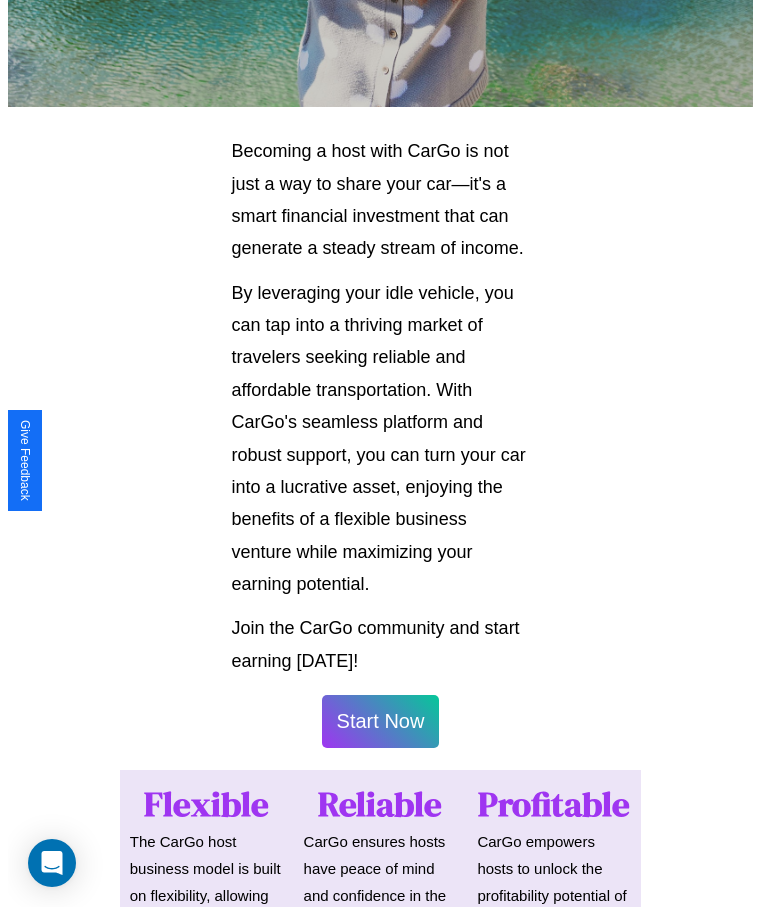 scroll, scrollTop: 1046, scrollLeft: 0, axis: vertical 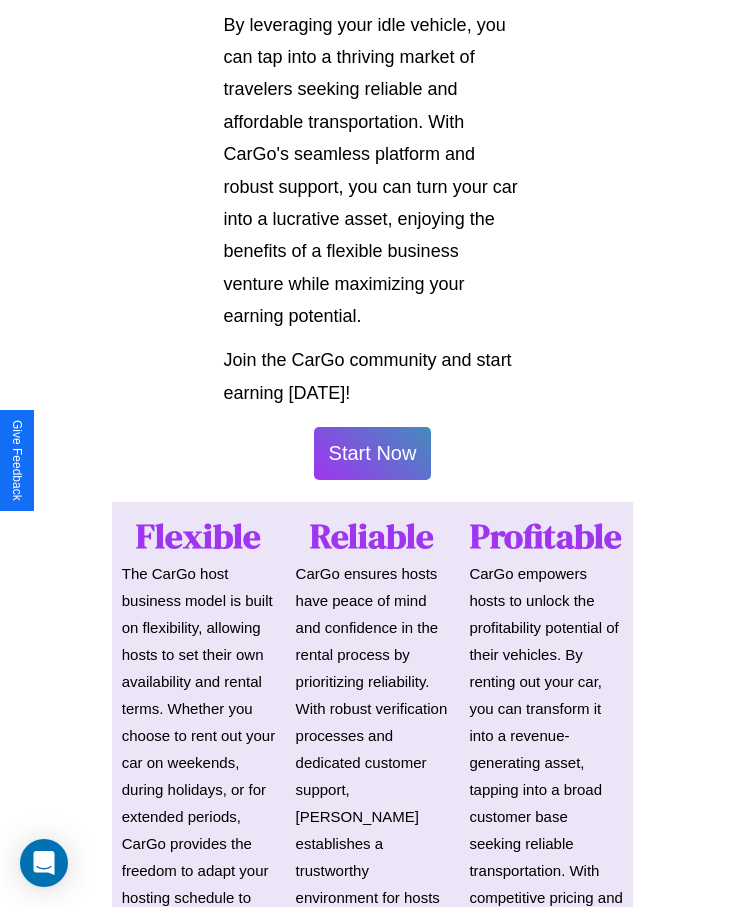 click on "Start Now" at bounding box center (373, 453) 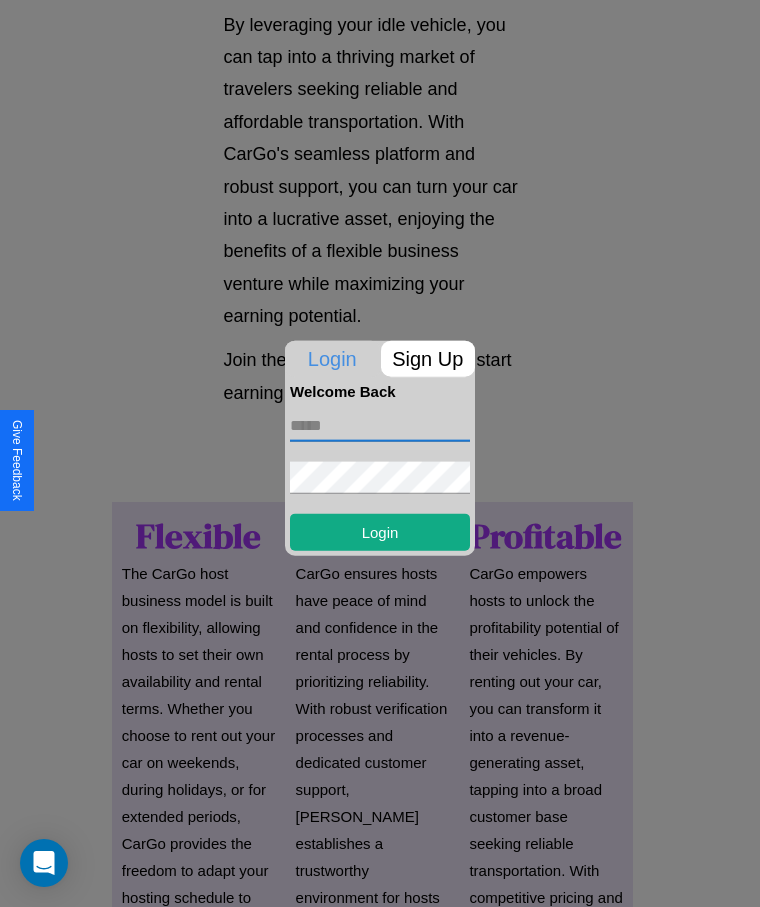 click at bounding box center [380, 425] 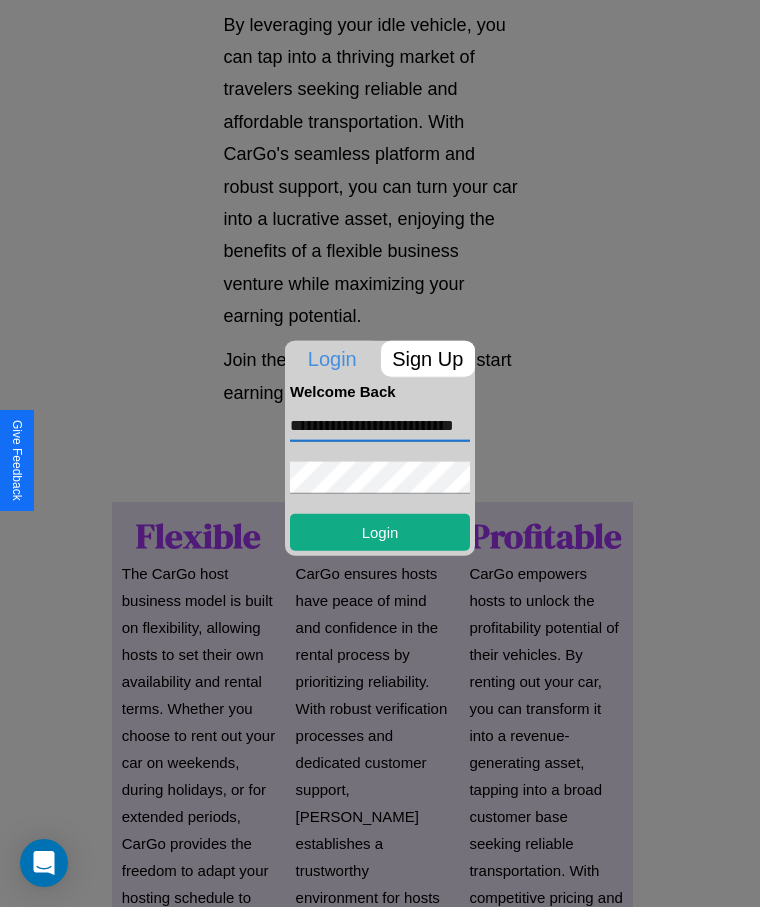 scroll, scrollTop: 0, scrollLeft: 67, axis: horizontal 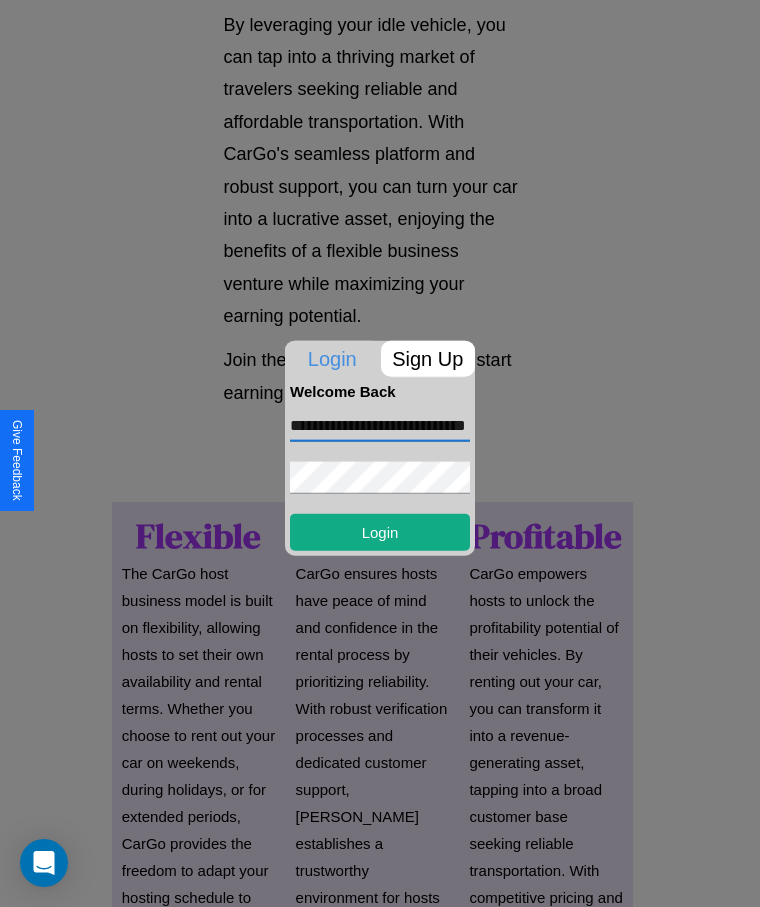 type on "**********" 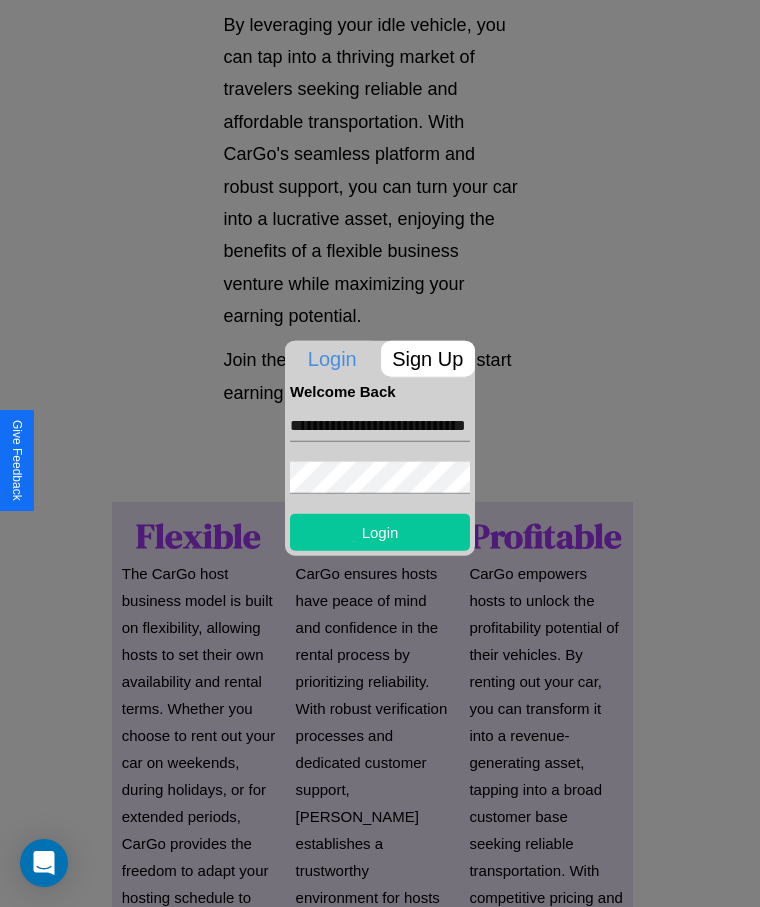 click on "Login" at bounding box center [380, 531] 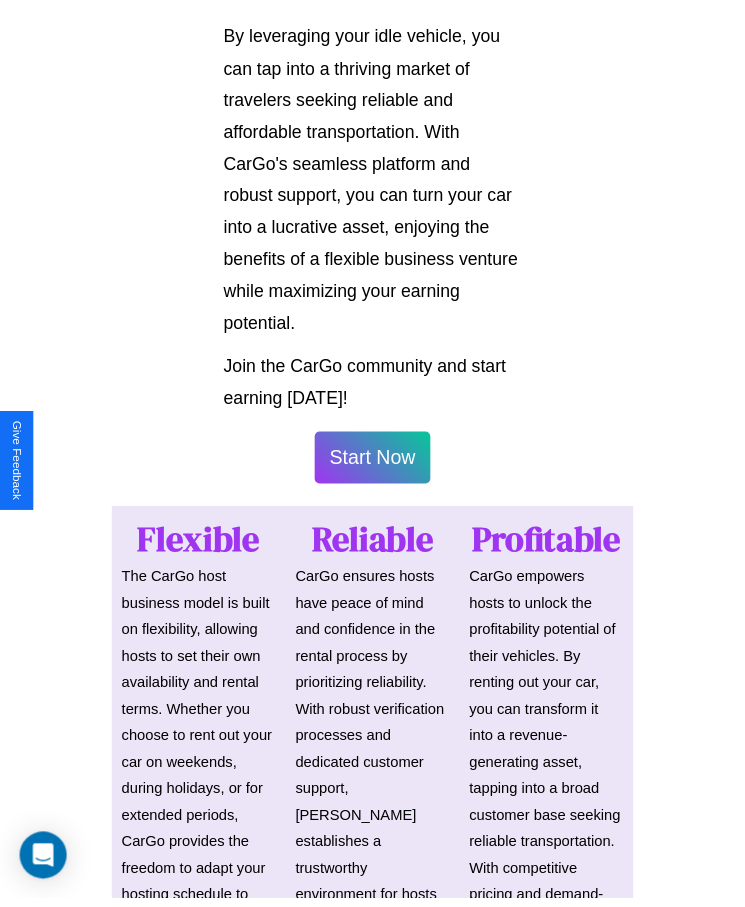 scroll, scrollTop: 1048, scrollLeft: 0, axis: vertical 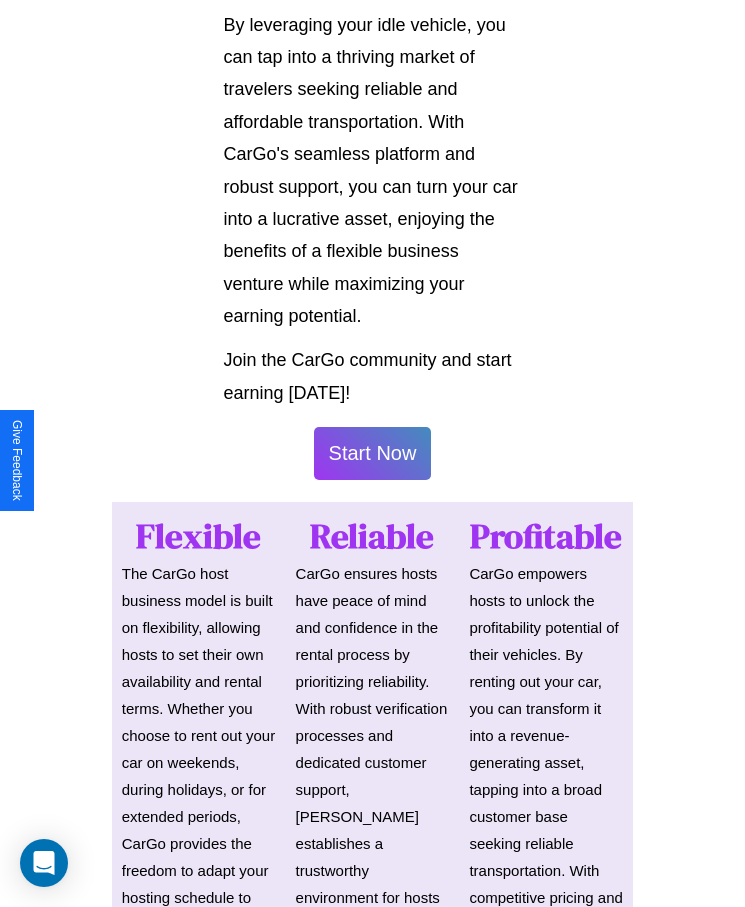 click on "Start Now" at bounding box center (373, 453) 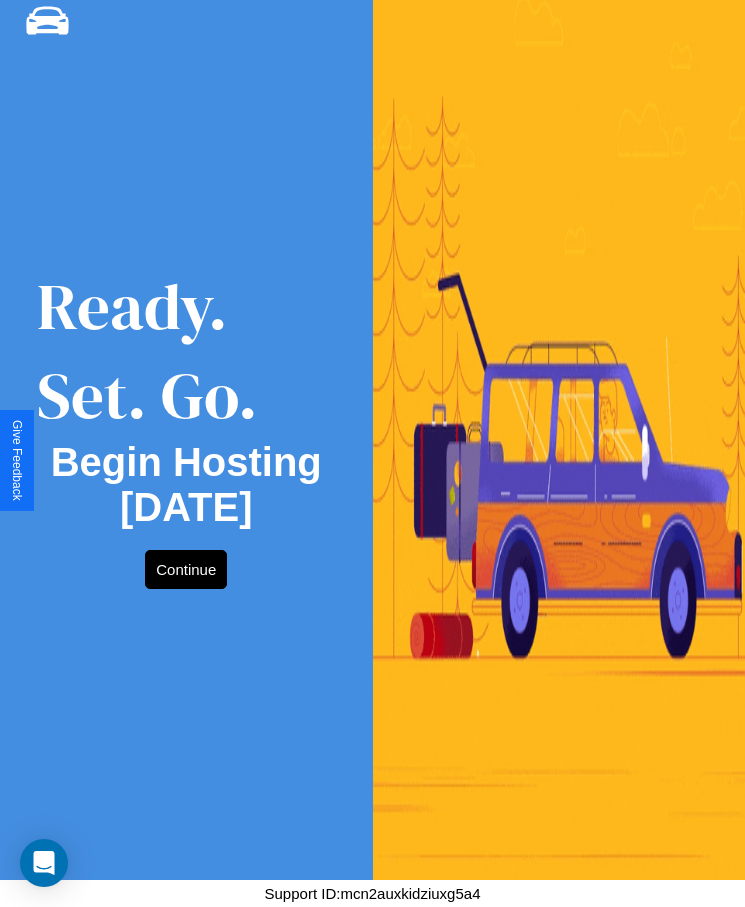 scroll, scrollTop: 0, scrollLeft: 0, axis: both 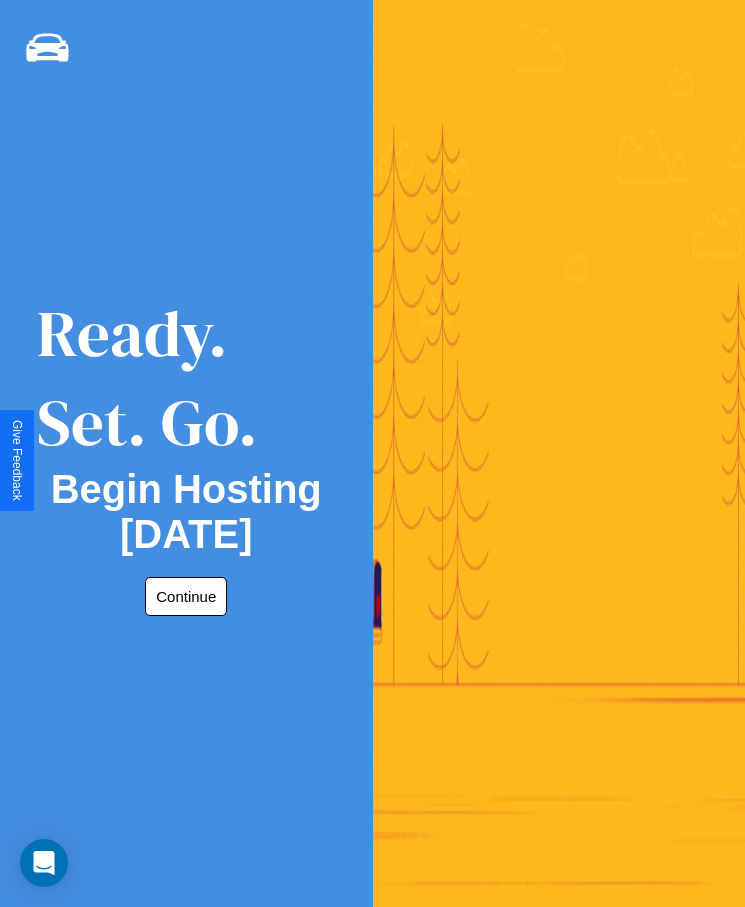 click on "Continue" at bounding box center (186, 596) 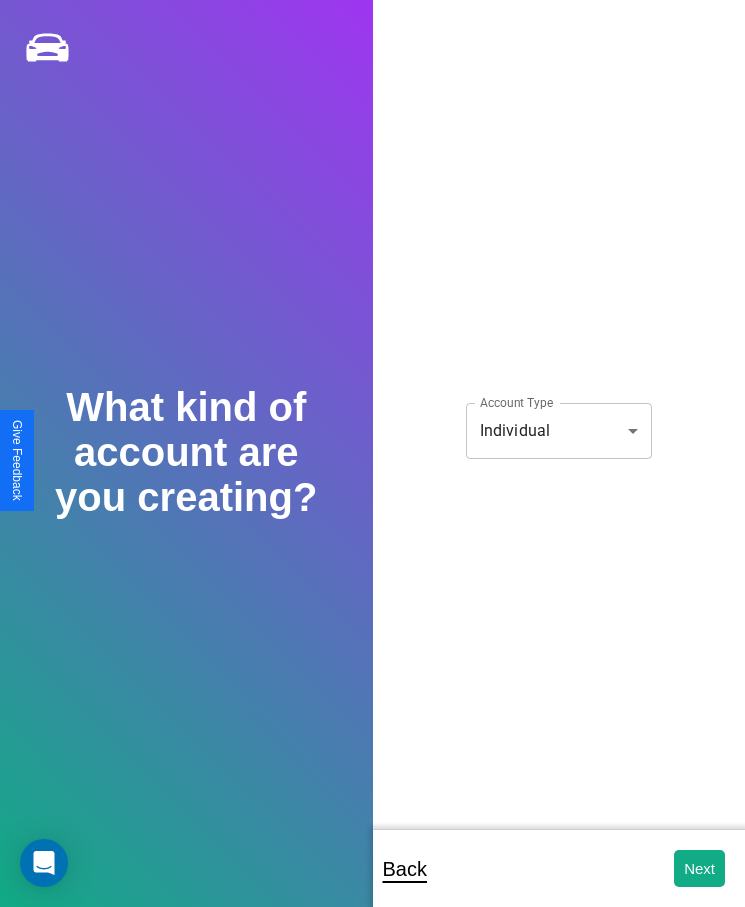 click on "**********" at bounding box center (372, 467) 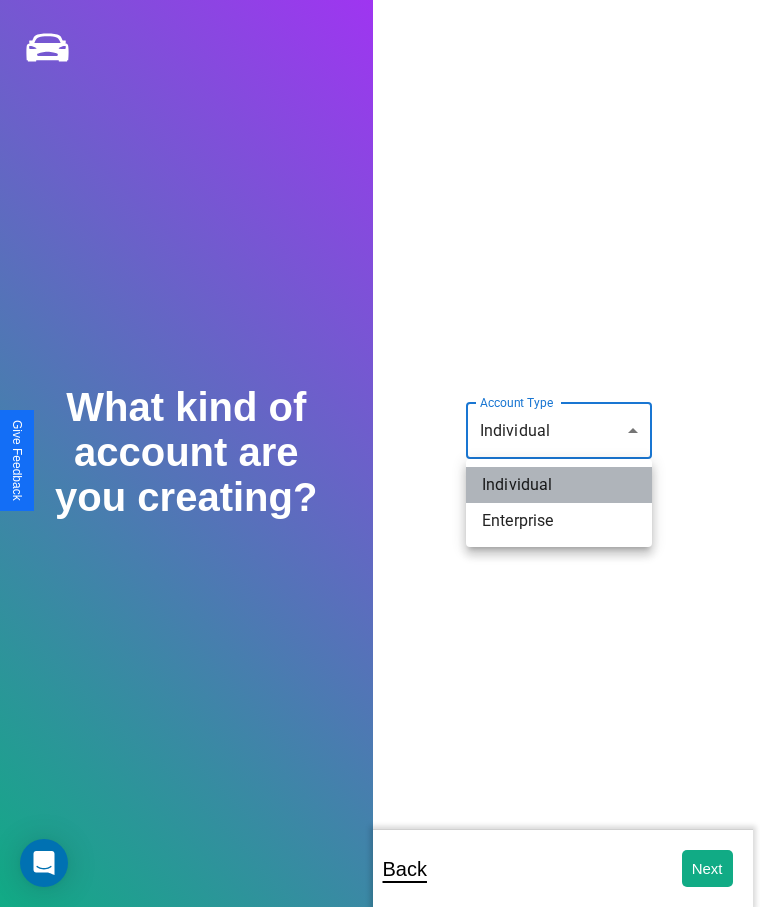 click on "Individual" at bounding box center (559, 485) 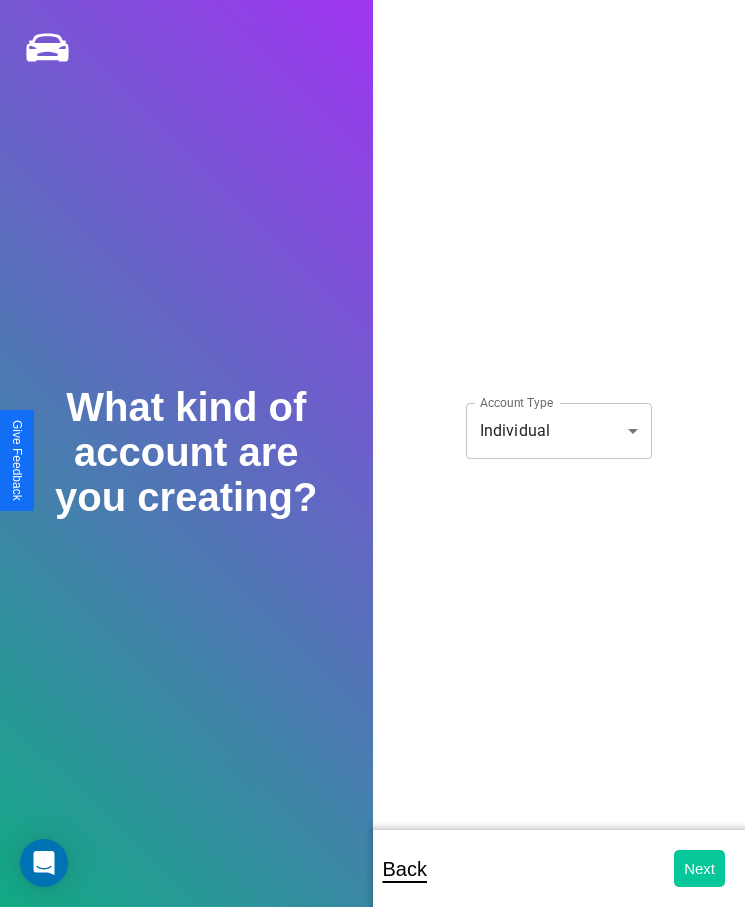 click on "Next" at bounding box center (699, 868) 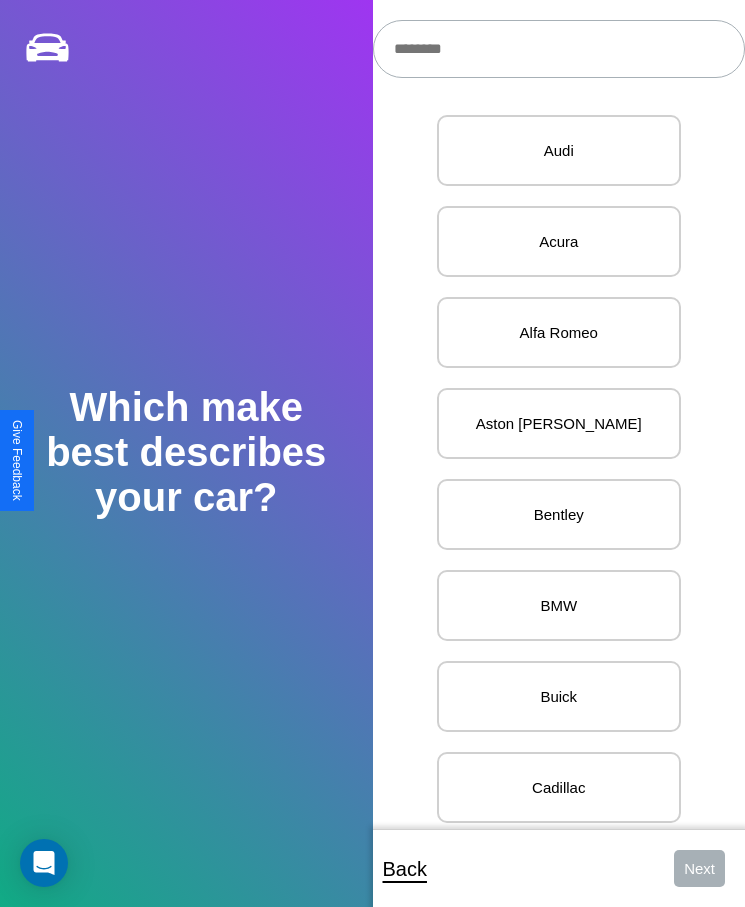 scroll, scrollTop: 27, scrollLeft: 0, axis: vertical 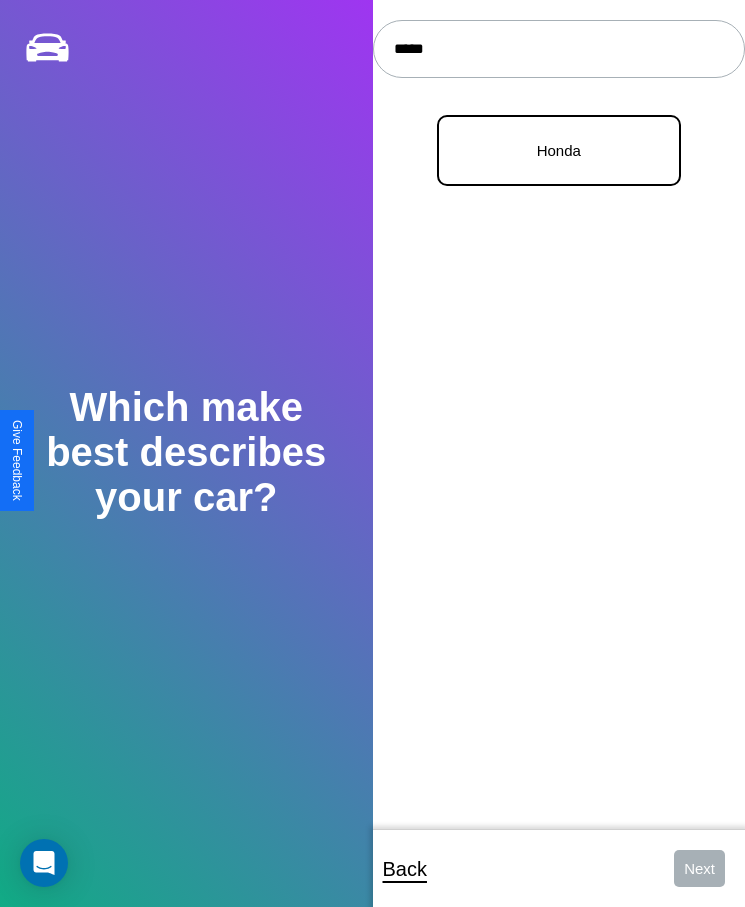type on "*****" 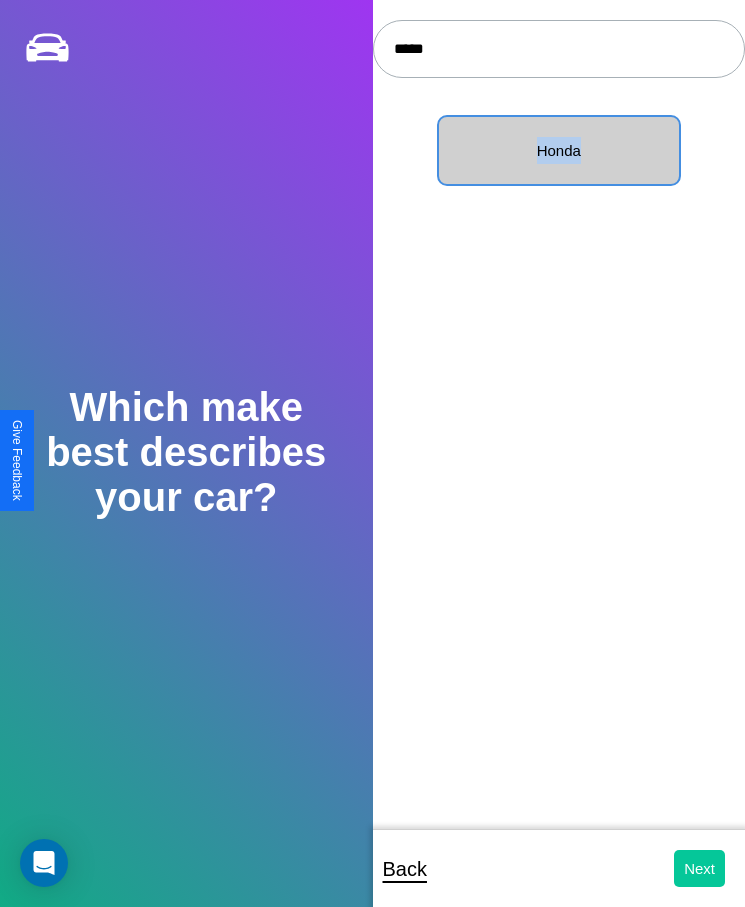 click on "Next" at bounding box center [699, 868] 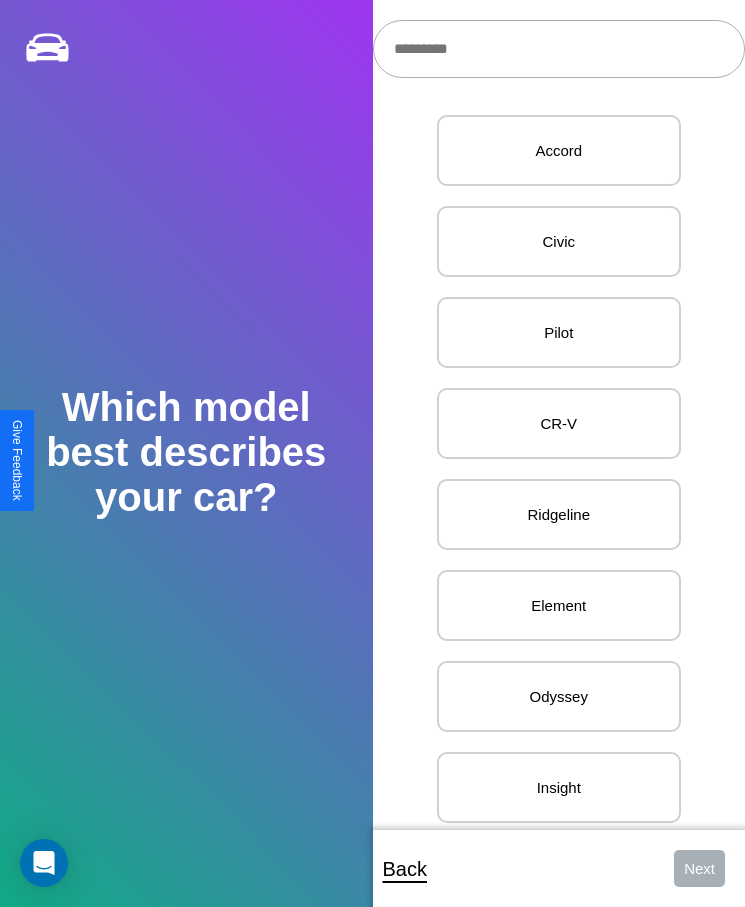 scroll, scrollTop: 27, scrollLeft: 0, axis: vertical 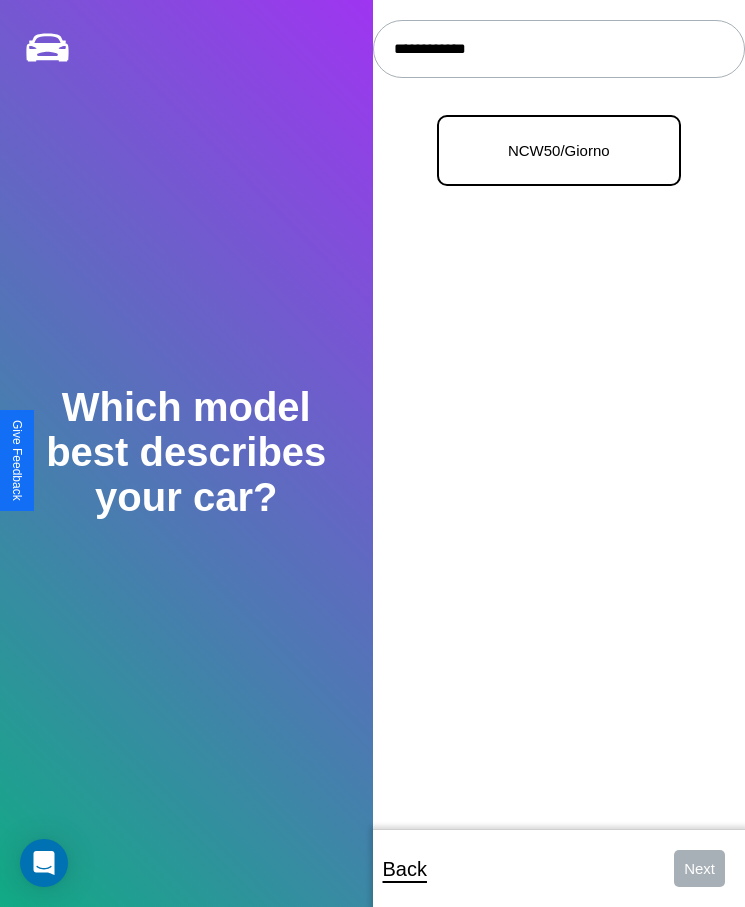 type on "**********" 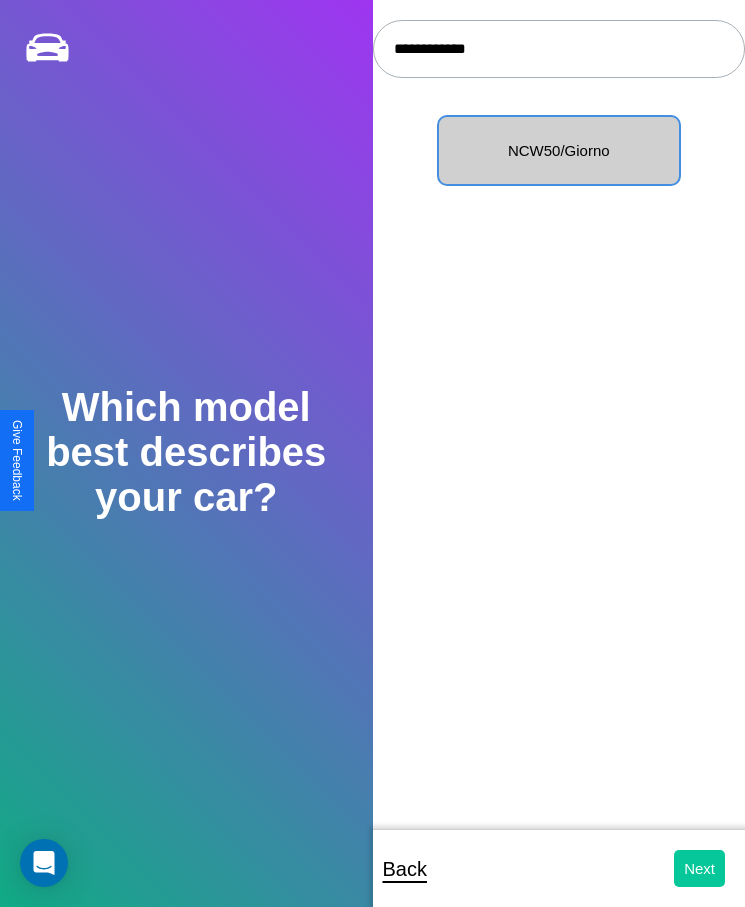 click on "Next" at bounding box center [699, 868] 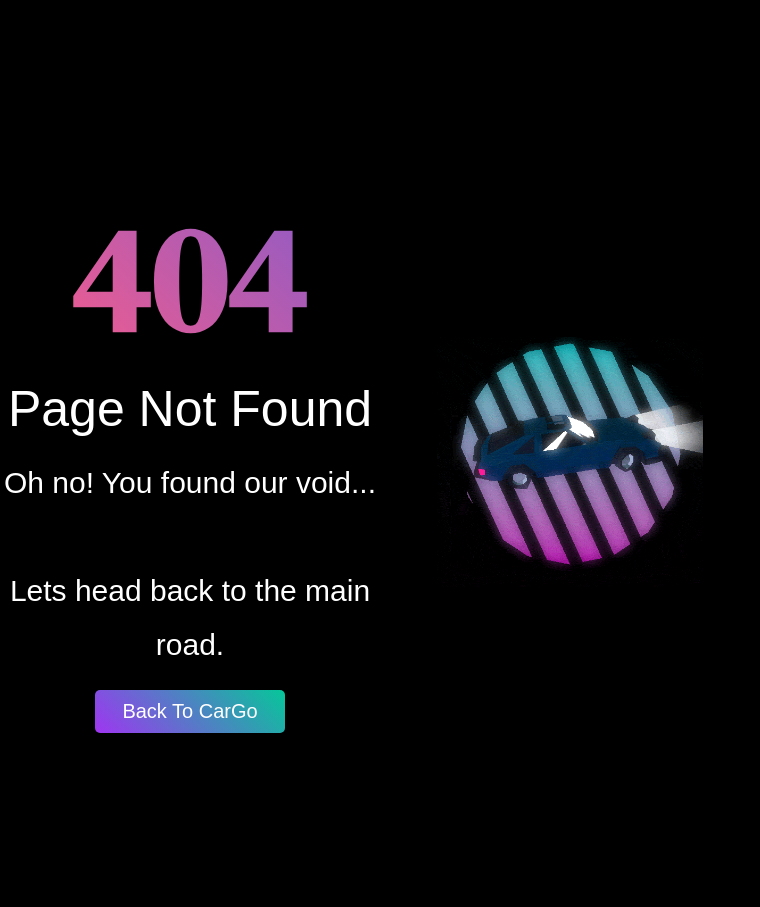 scroll, scrollTop: 0, scrollLeft: 0, axis: both 